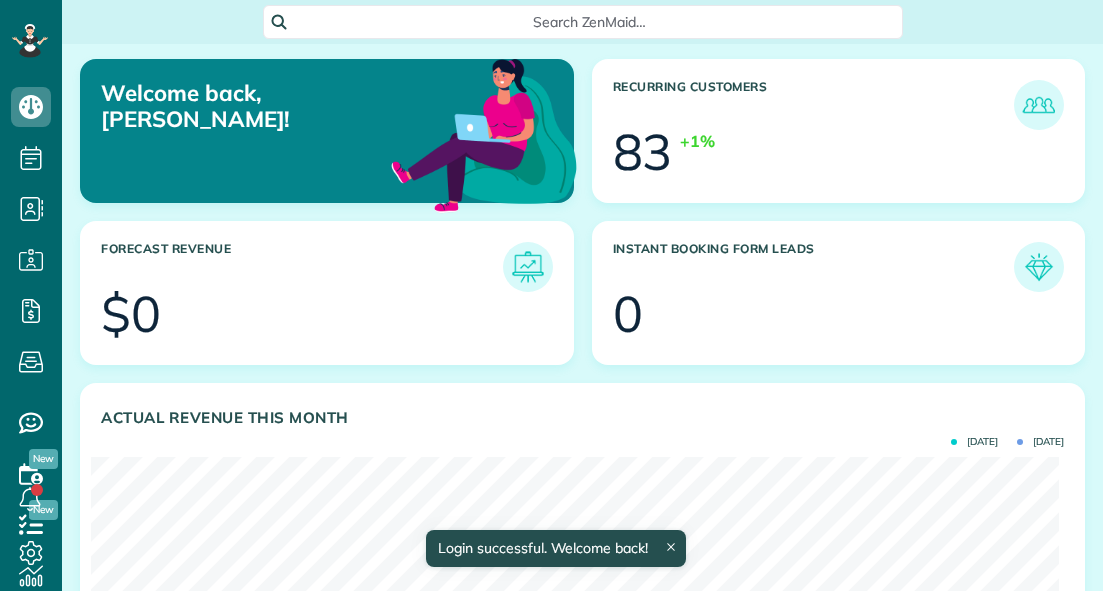 scroll, scrollTop: 0, scrollLeft: 0, axis: both 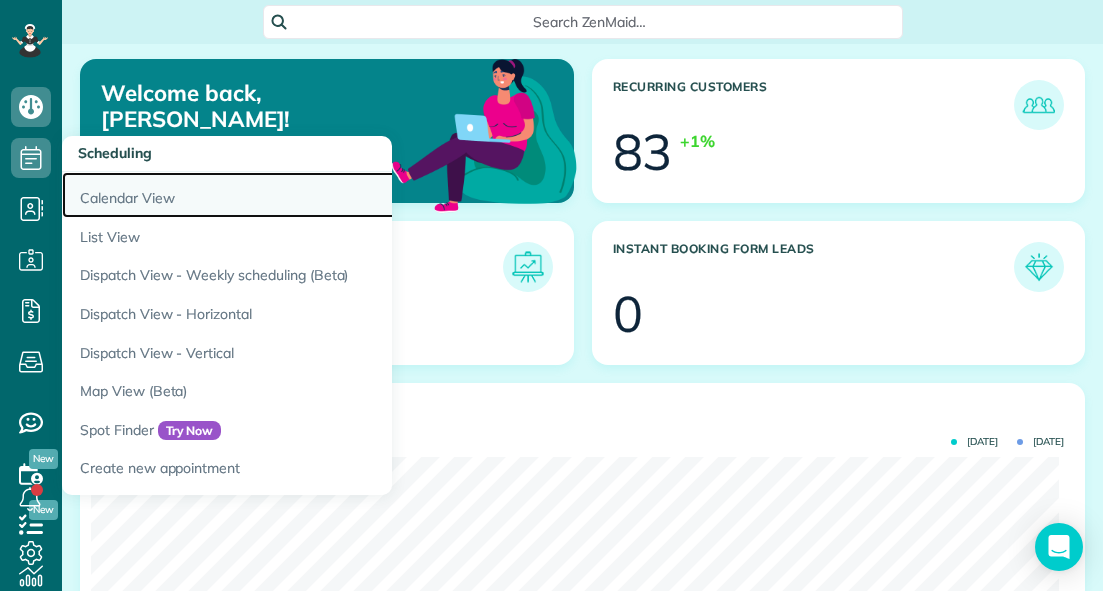 click on "Calendar View" at bounding box center [312, 195] 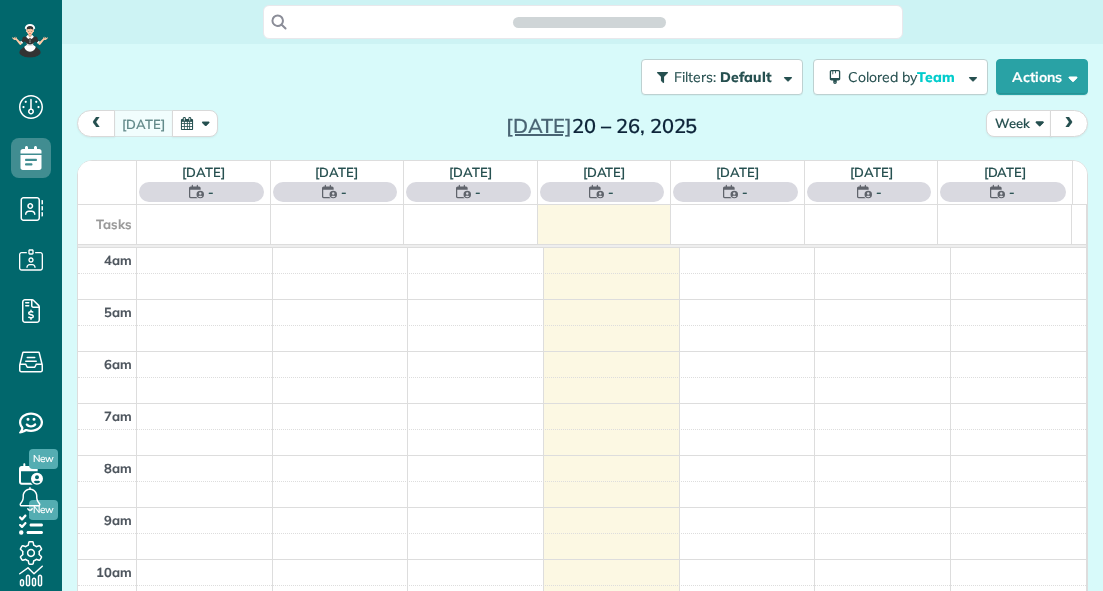 scroll, scrollTop: 0, scrollLeft: 0, axis: both 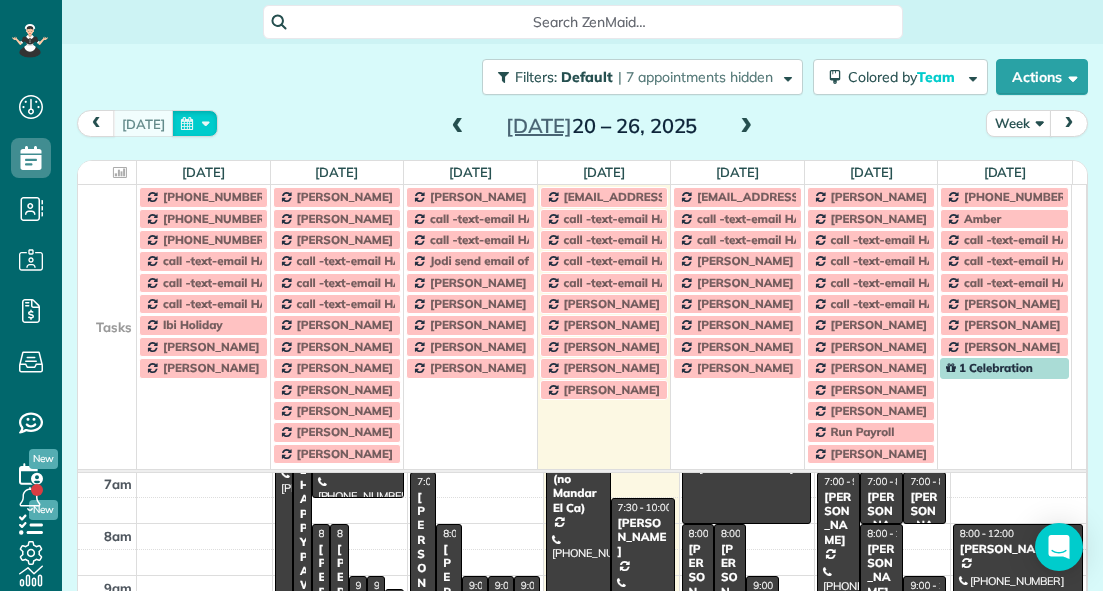 click at bounding box center (195, 123) 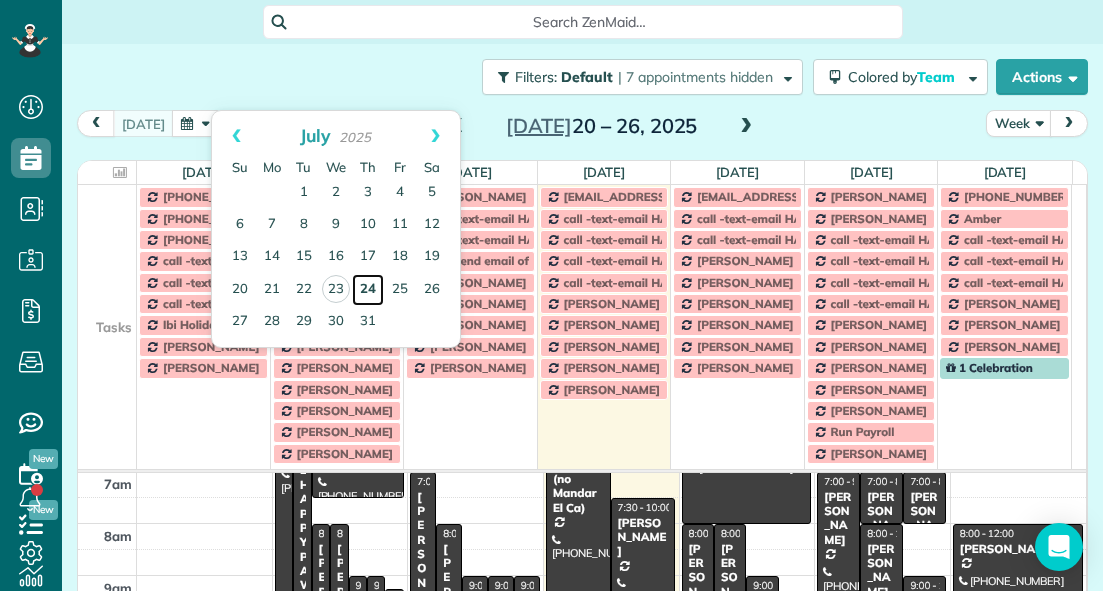 click on "24" at bounding box center (368, 290) 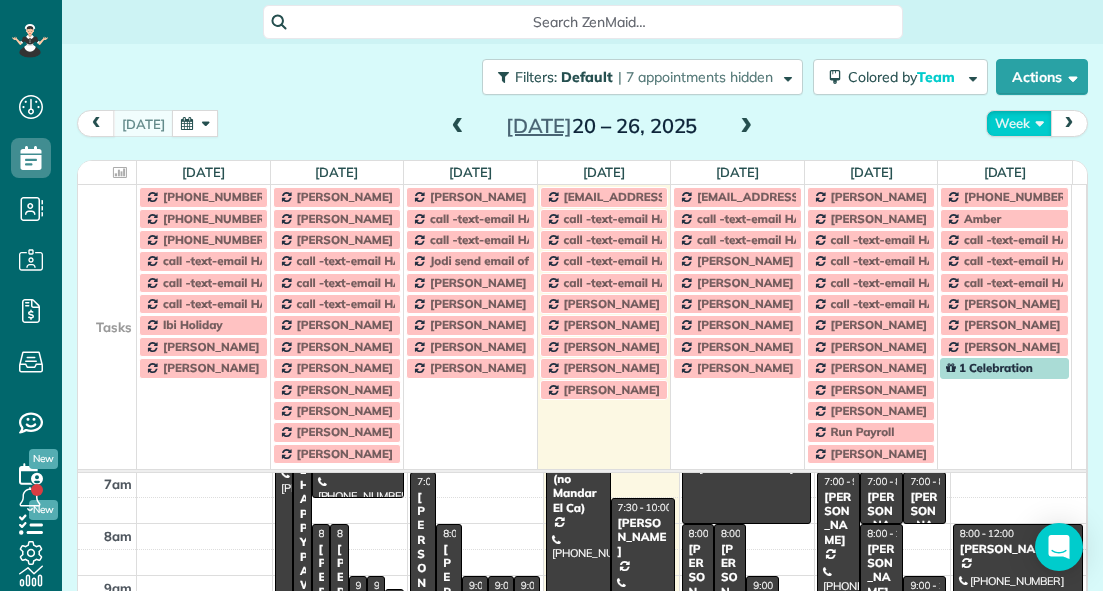 click on "Week" at bounding box center [1019, 123] 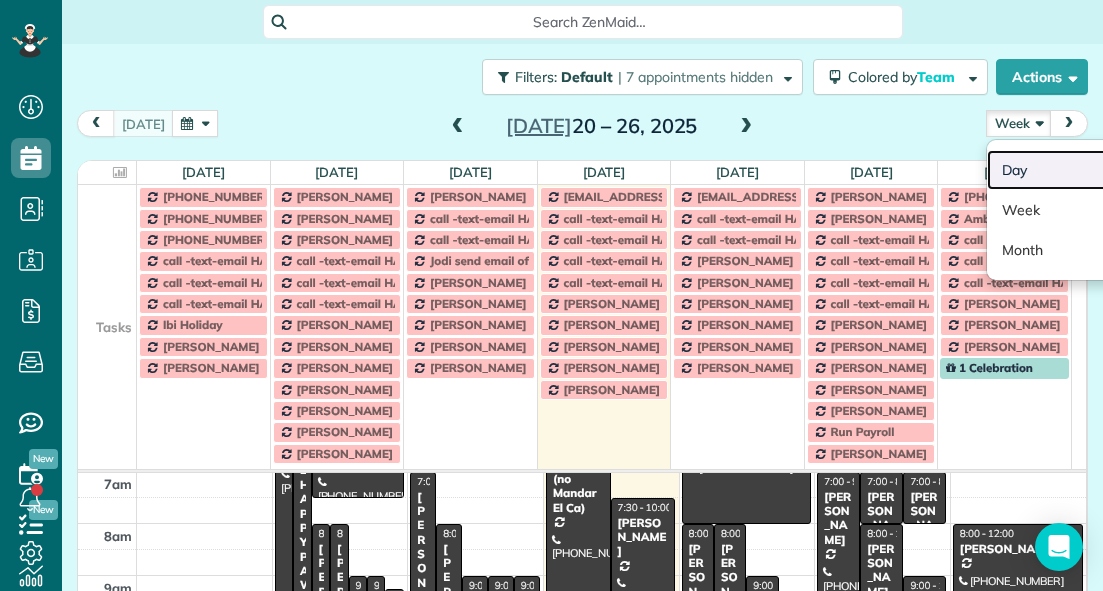 click on "Day" at bounding box center (1066, 170) 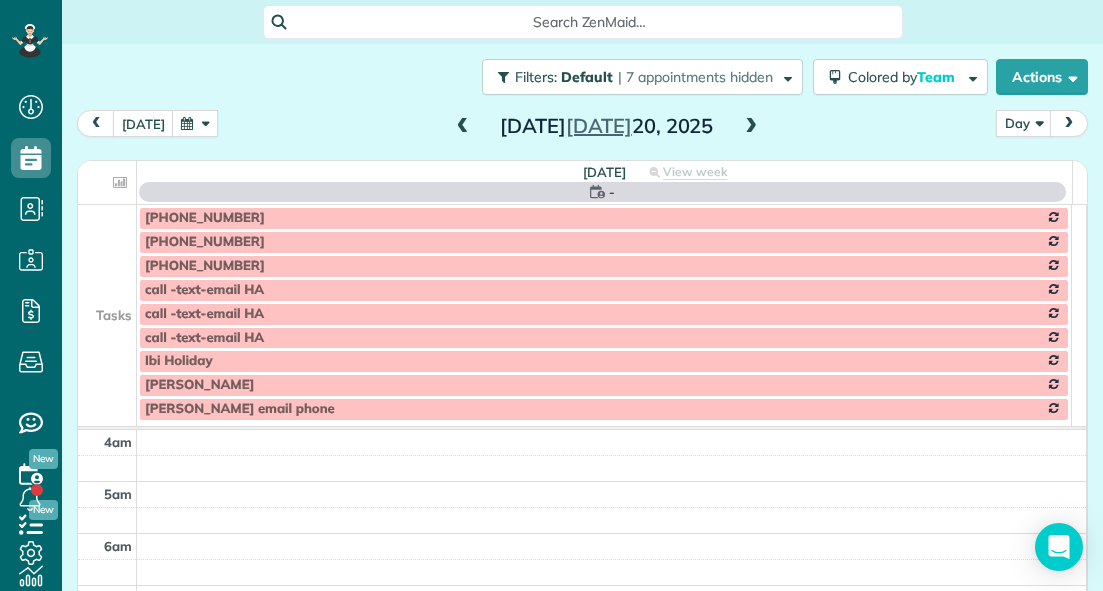 scroll, scrollTop: 157, scrollLeft: 0, axis: vertical 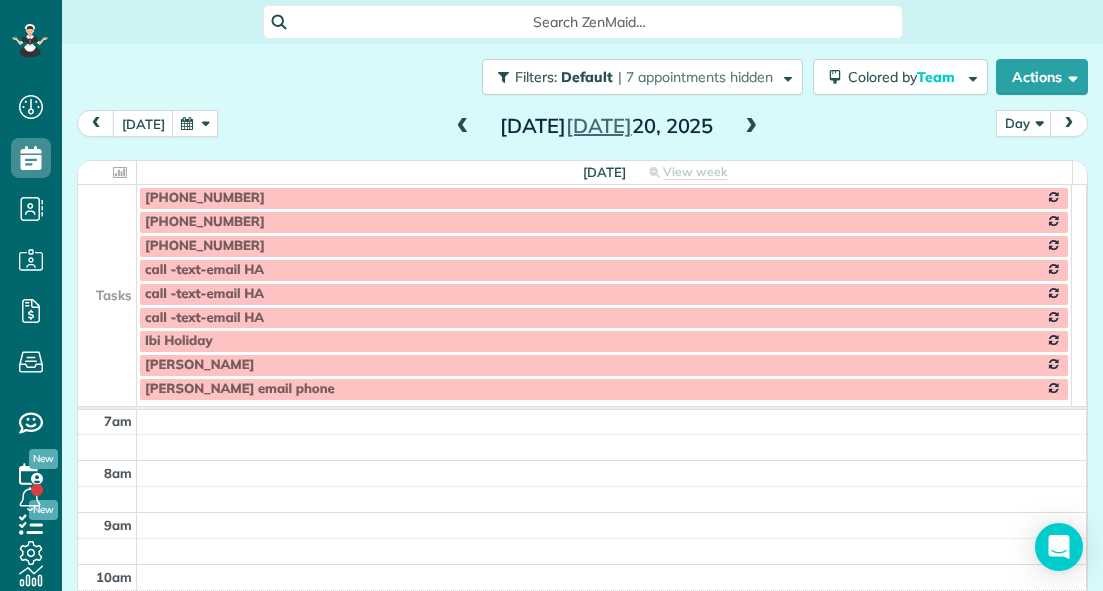 click at bounding box center (107, 222) 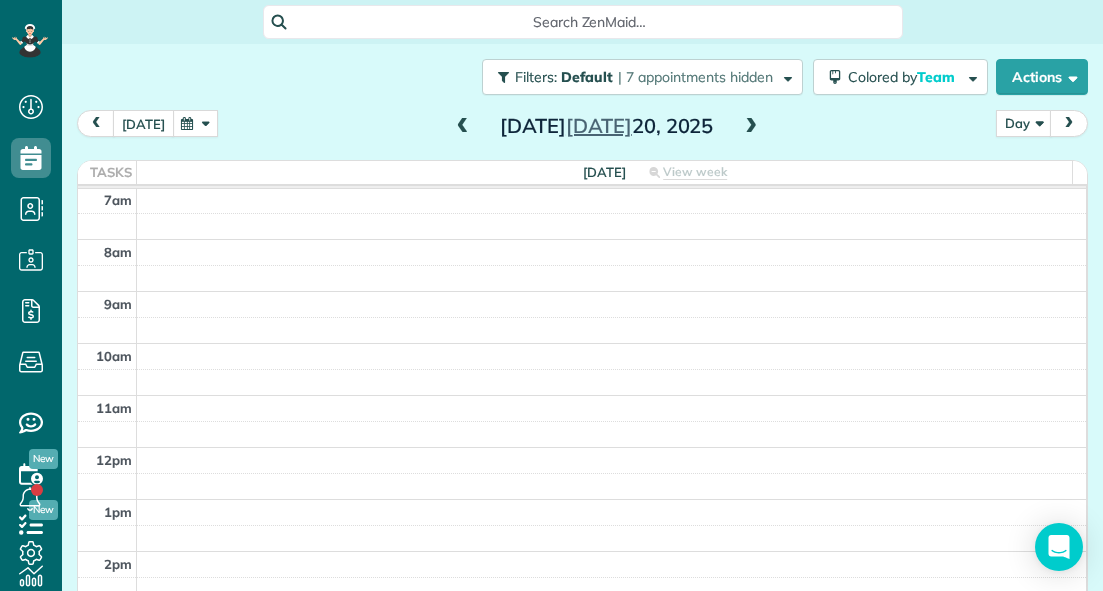 click on "[DATE]" at bounding box center (143, 123) 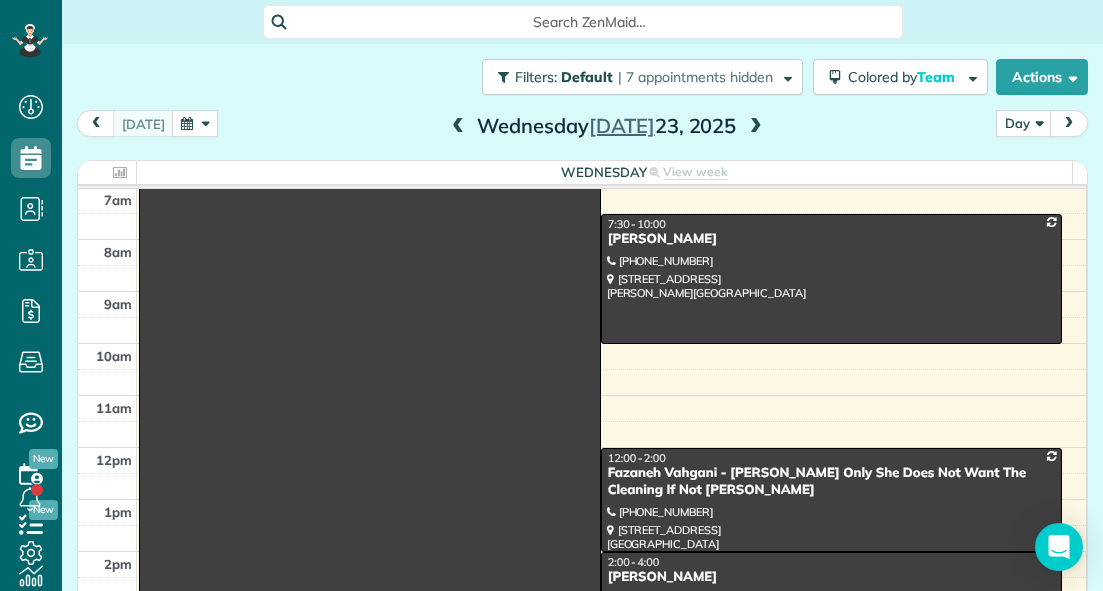 click at bounding box center (756, 127) 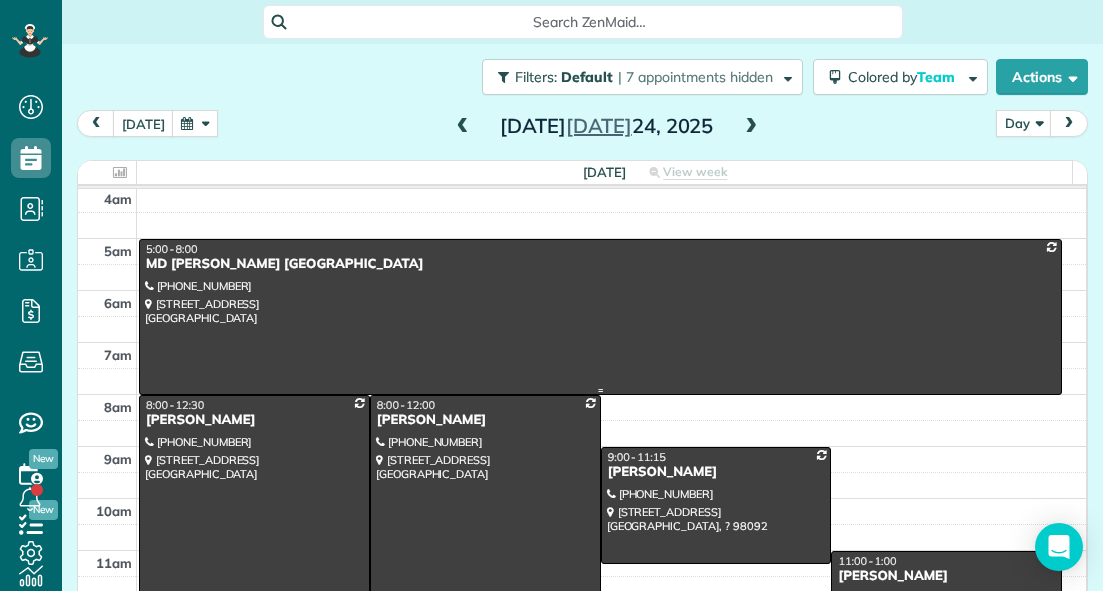 scroll, scrollTop: 0, scrollLeft: 0, axis: both 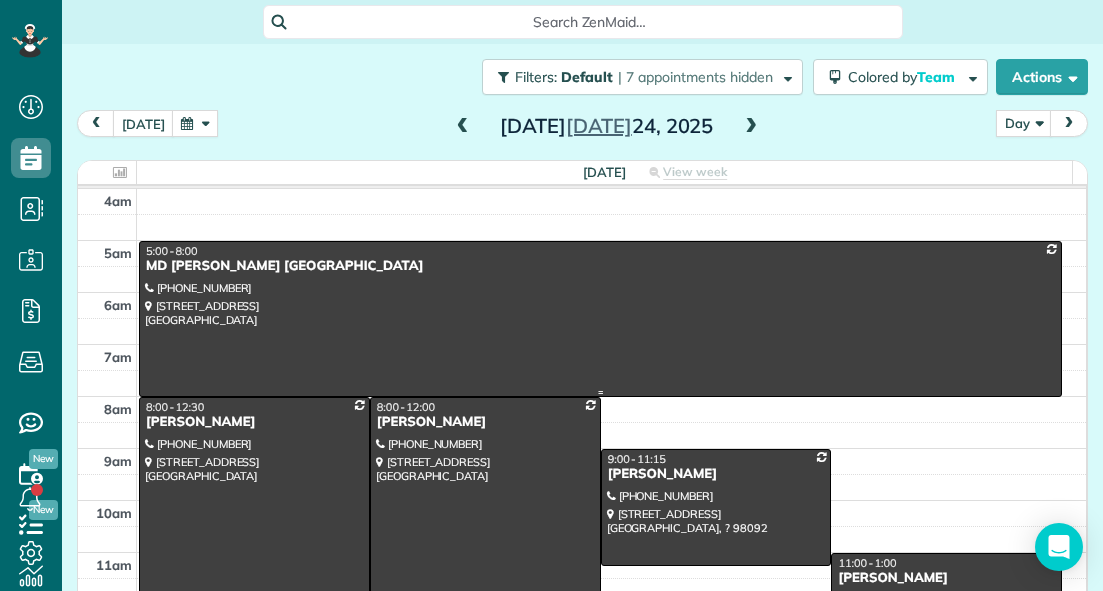 click at bounding box center (600, 319) 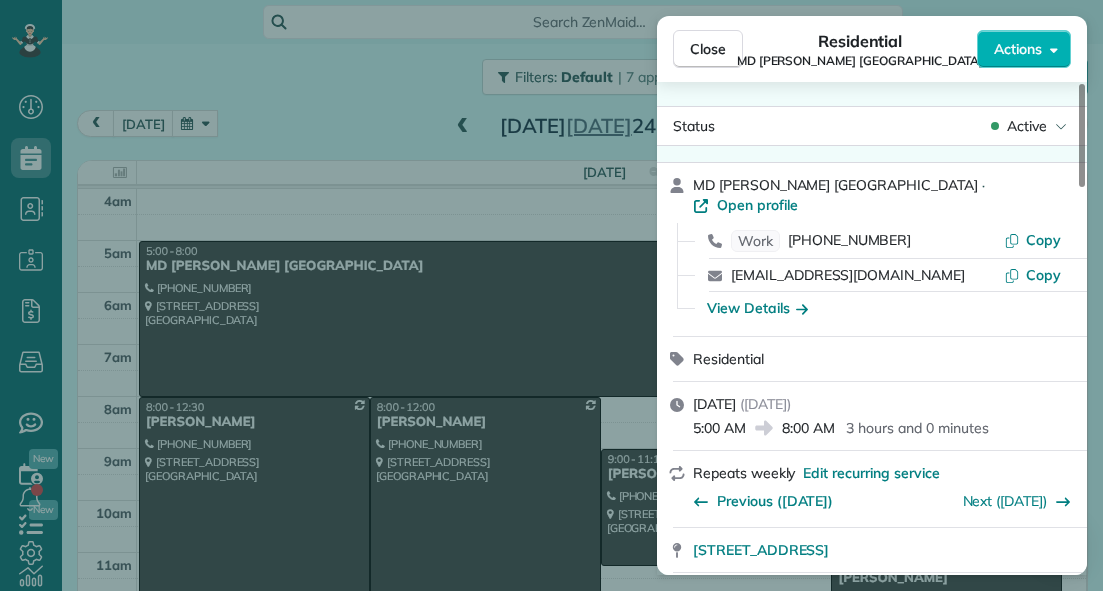 drag, startPoint x: 691, startPoint y: 536, endPoint x: 1030, endPoint y: 543, distance: 339.07227 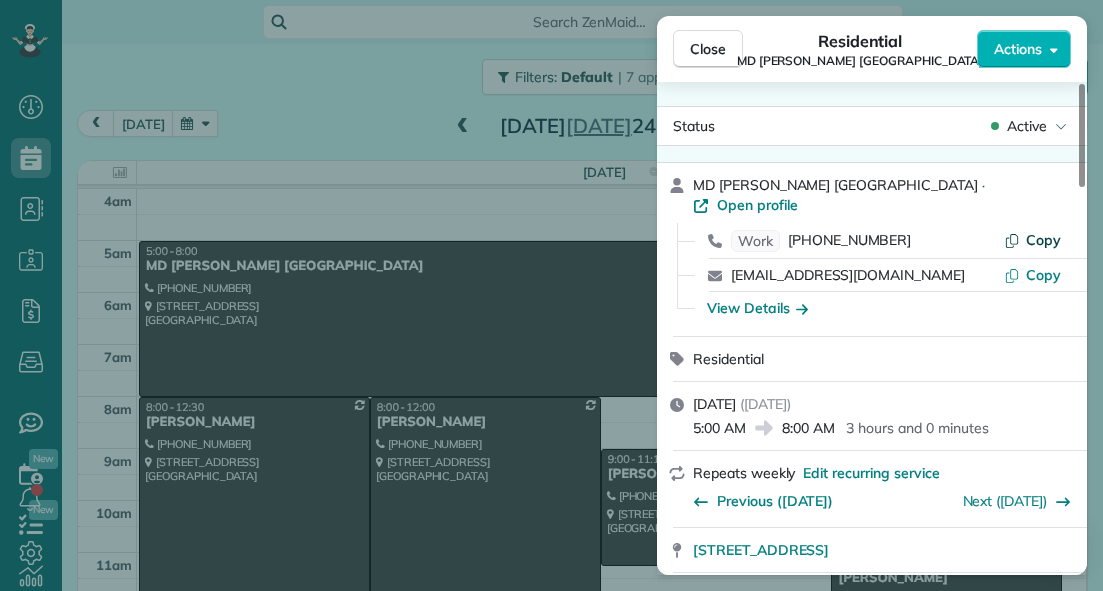 click on "Copy" at bounding box center [1043, 240] 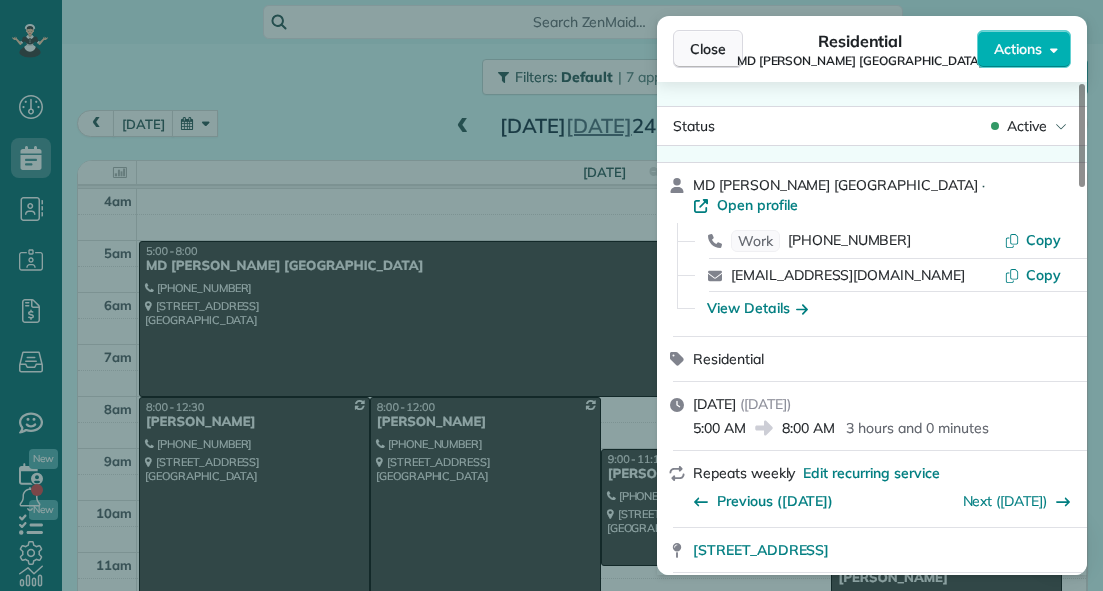 click on "Close" at bounding box center [708, 49] 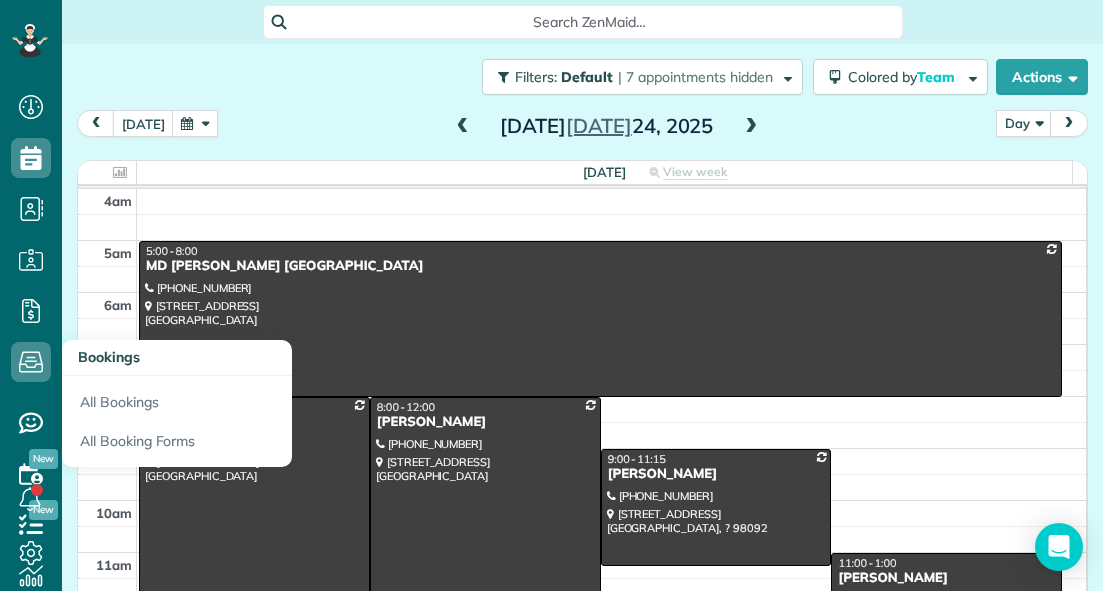 click at bounding box center (254, 514) 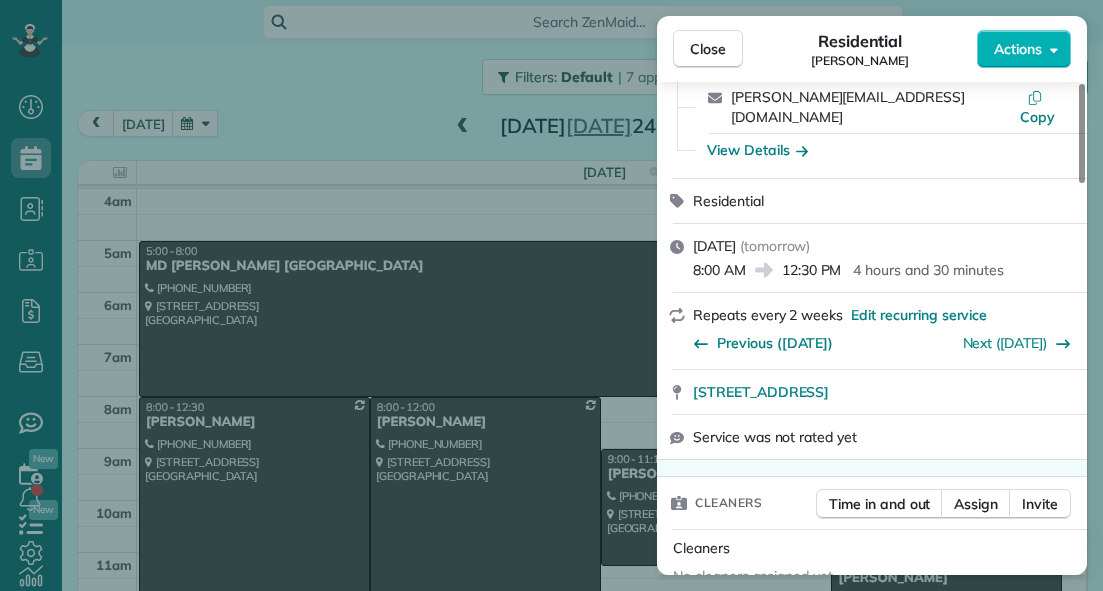 scroll, scrollTop: 200, scrollLeft: 0, axis: vertical 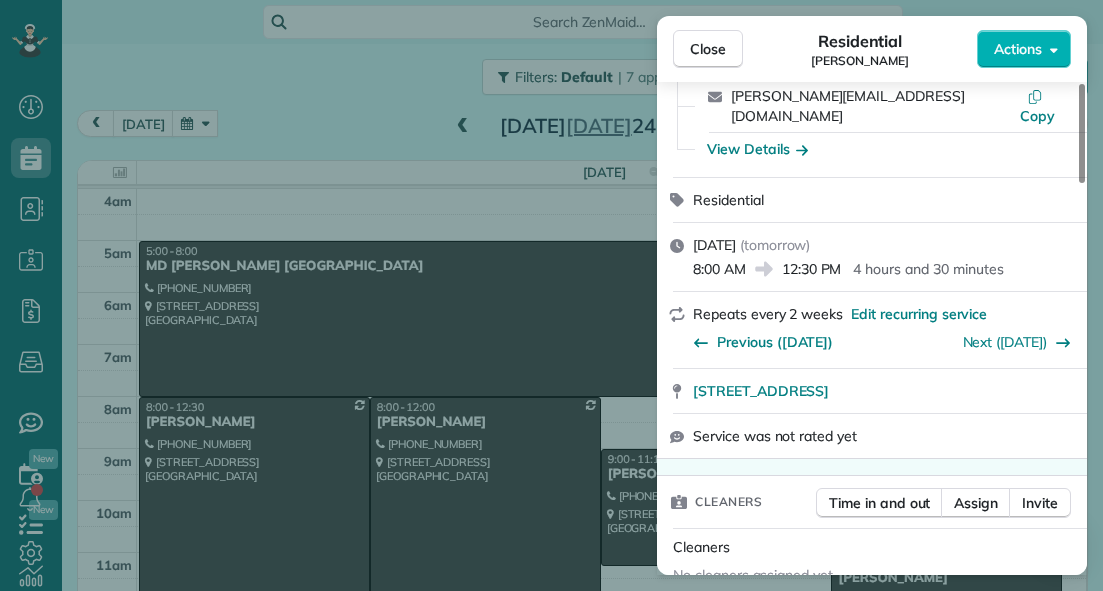 drag, startPoint x: 690, startPoint y: 379, endPoint x: 1005, endPoint y: 393, distance: 315.31094 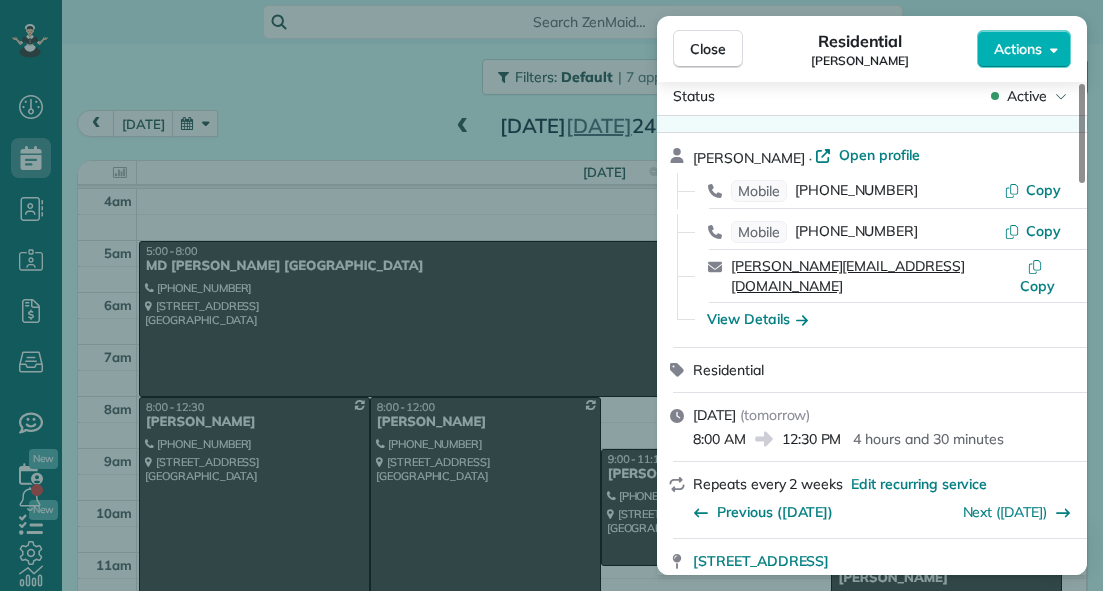 scroll, scrollTop: 0, scrollLeft: 0, axis: both 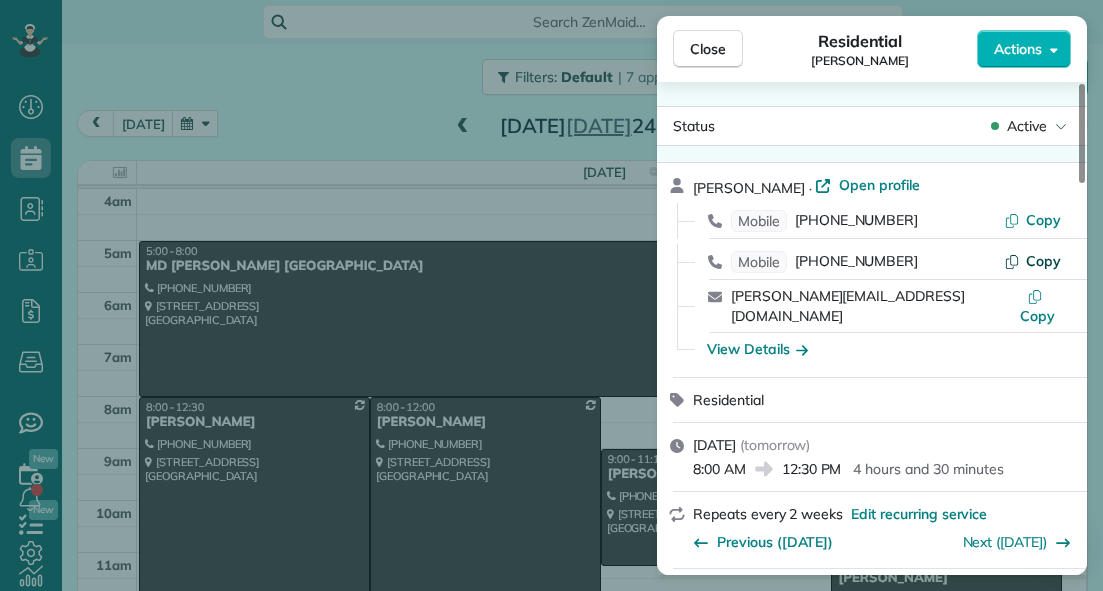 click on "Copy" at bounding box center (1043, 261) 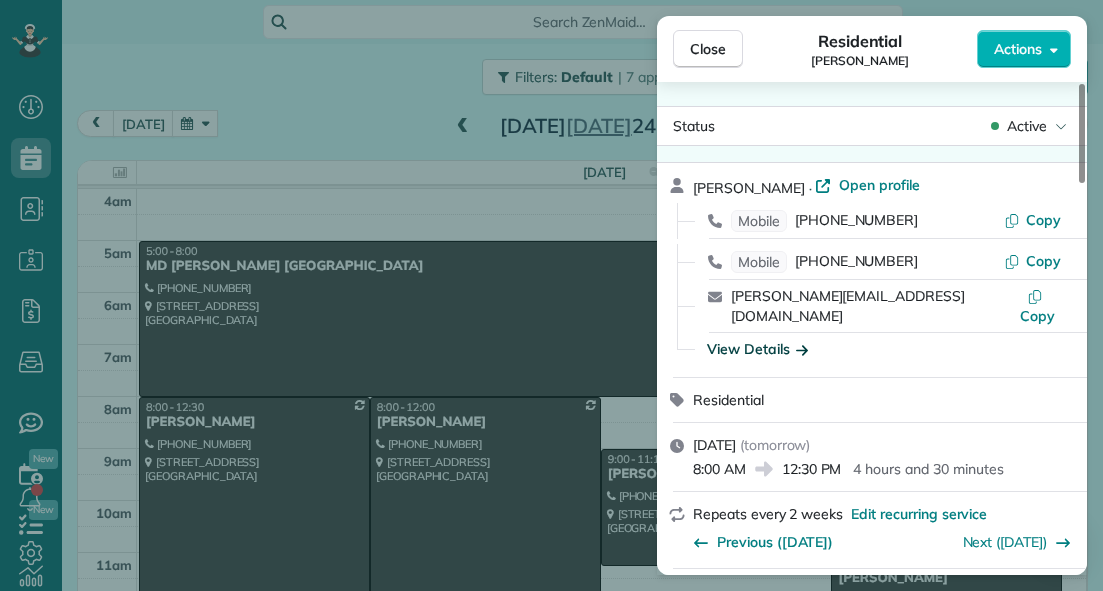 click on "View Details" at bounding box center [757, 349] 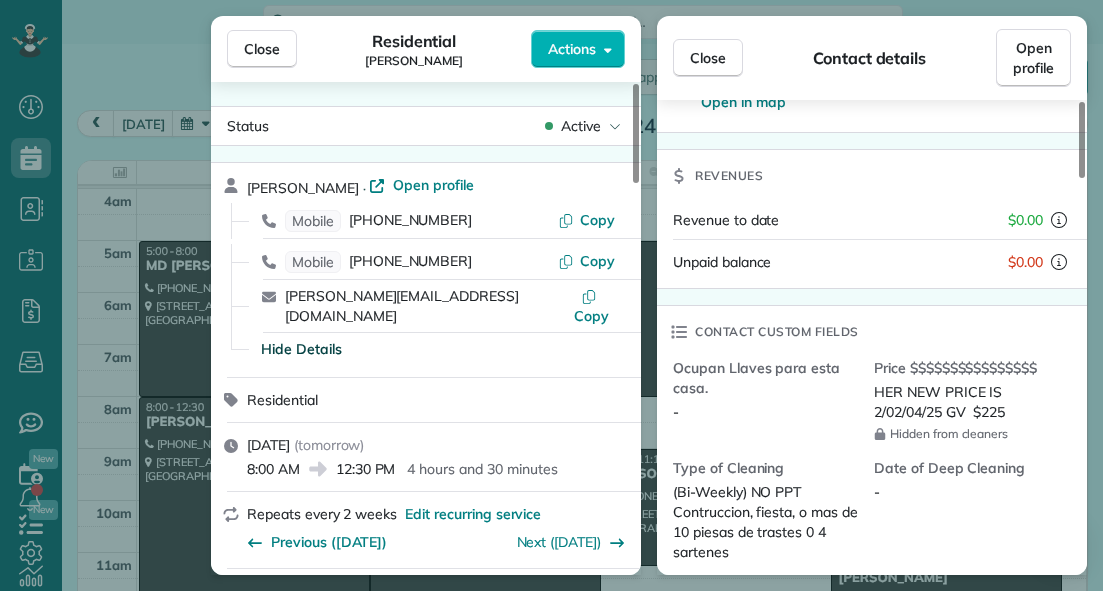 scroll, scrollTop: 500, scrollLeft: 0, axis: vertical 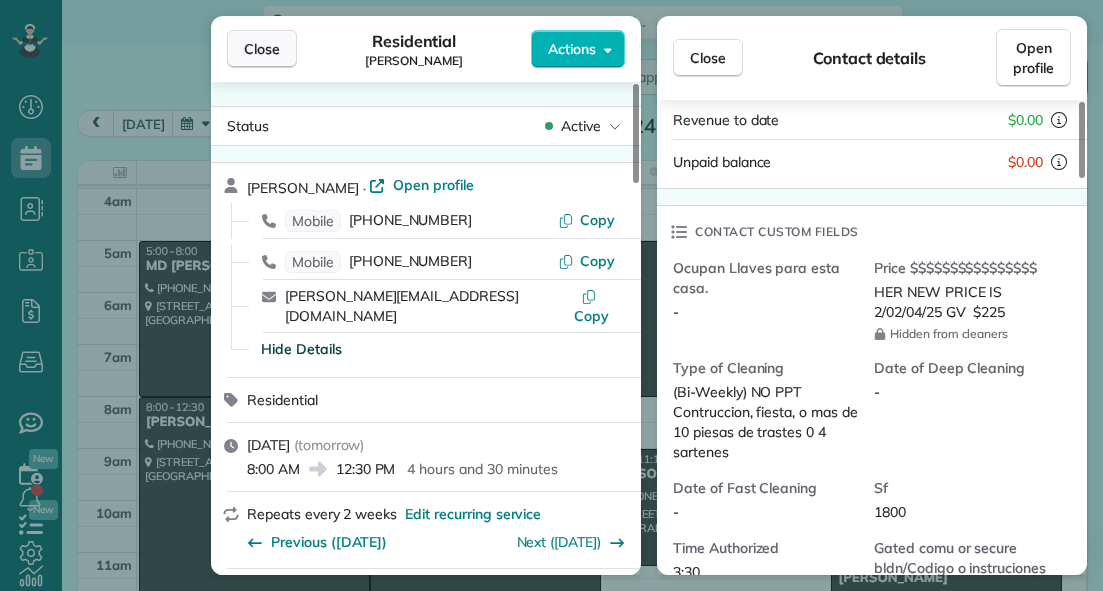 click on "Close" at bounding box center [262, 49] 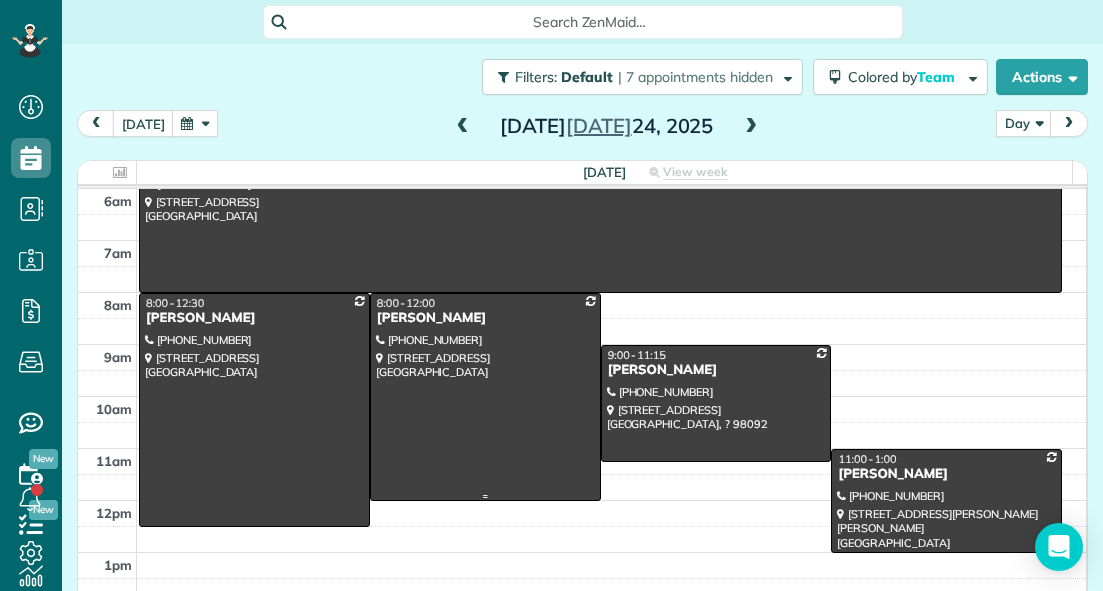 scroll, scrollTop: 100, scrollLeft: 0, axis: vertical 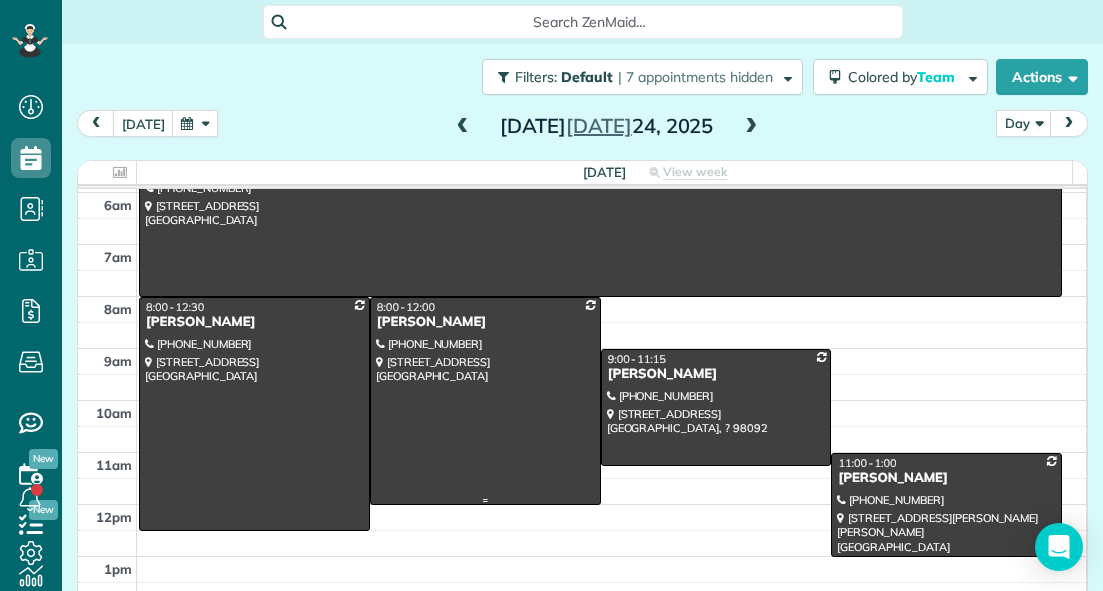 click at bounding box center (485, 401) 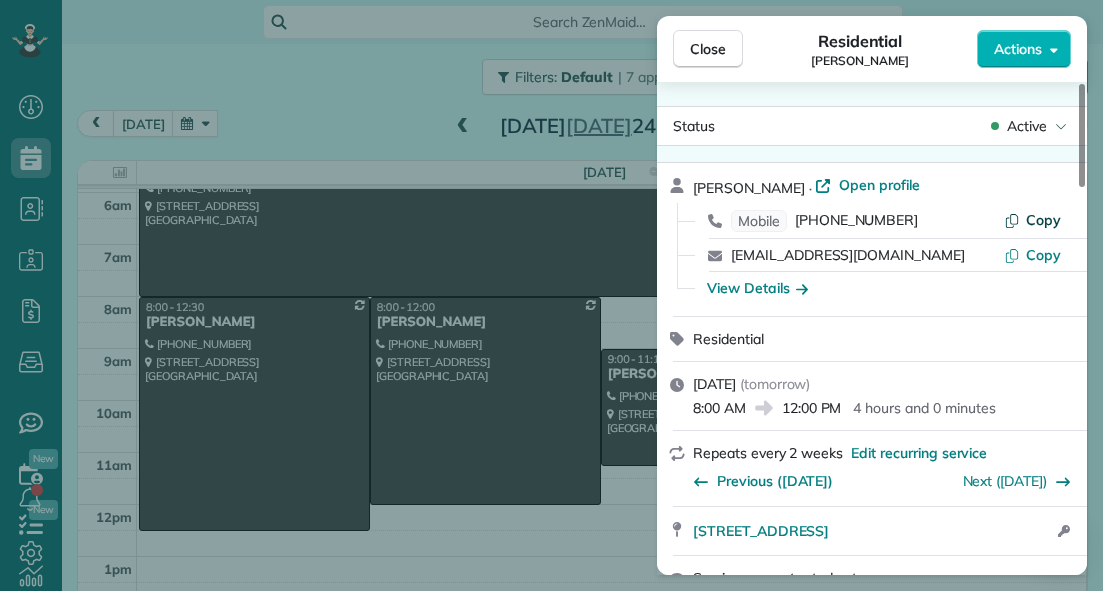 click on "Copy" at bounding box center (1043, 220) 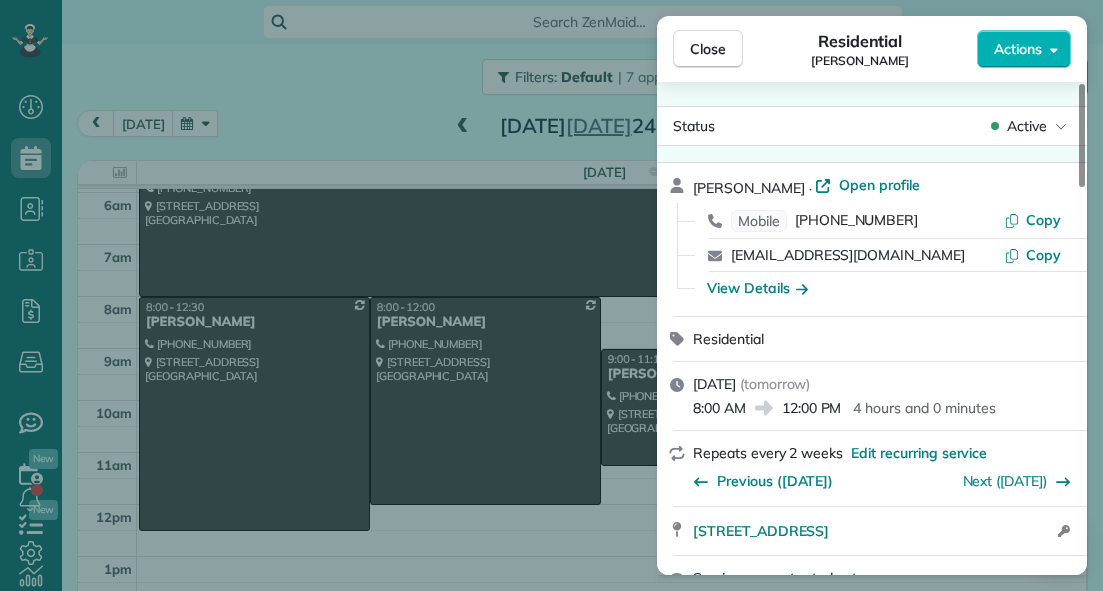 drag, startPoint x: 689, startPoint y: 536, endPoint x: 1022, endPoint y: 543, distance: 333.07358 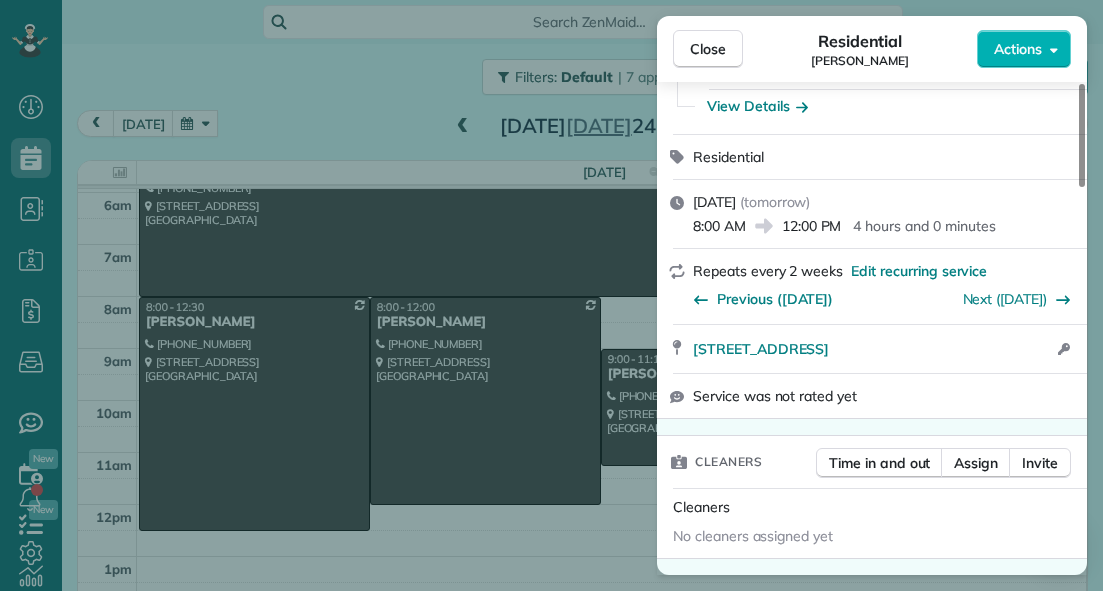 scroll, scrollTop: 200, scrollLeft: 0, axis: vertical 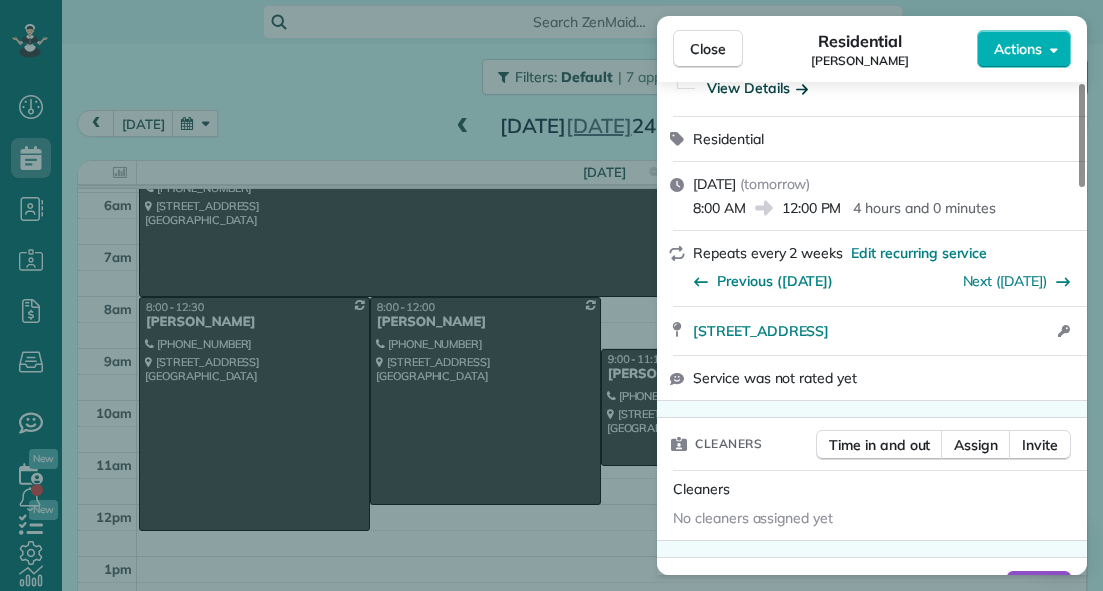 click on "View Details" at bounding box center (757, 88) 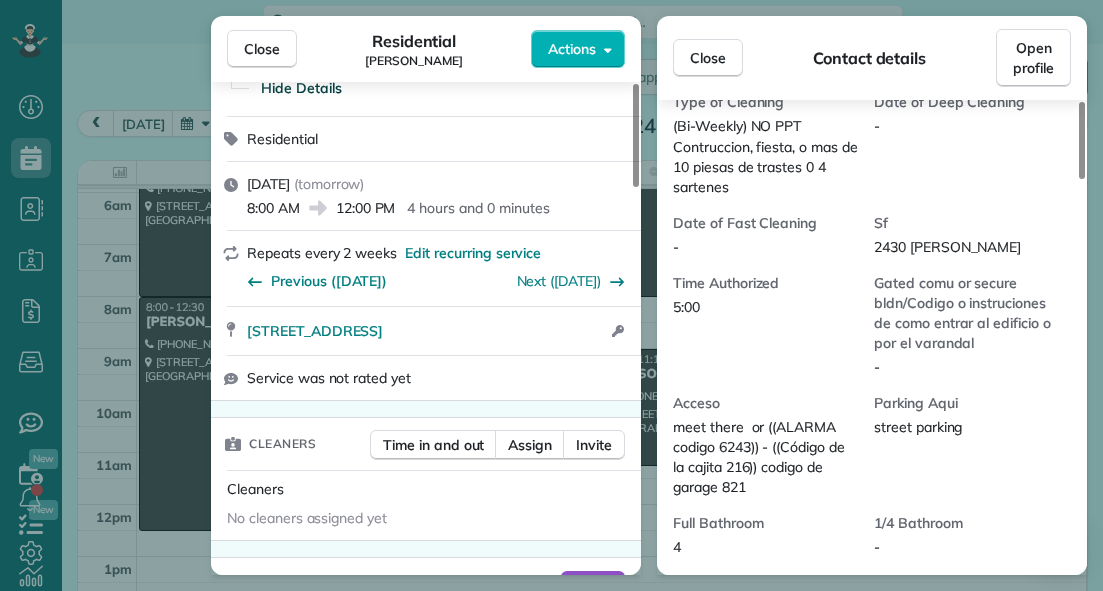 scroll, scrollTop: 700, scrollLeft: 0, axis: vertical 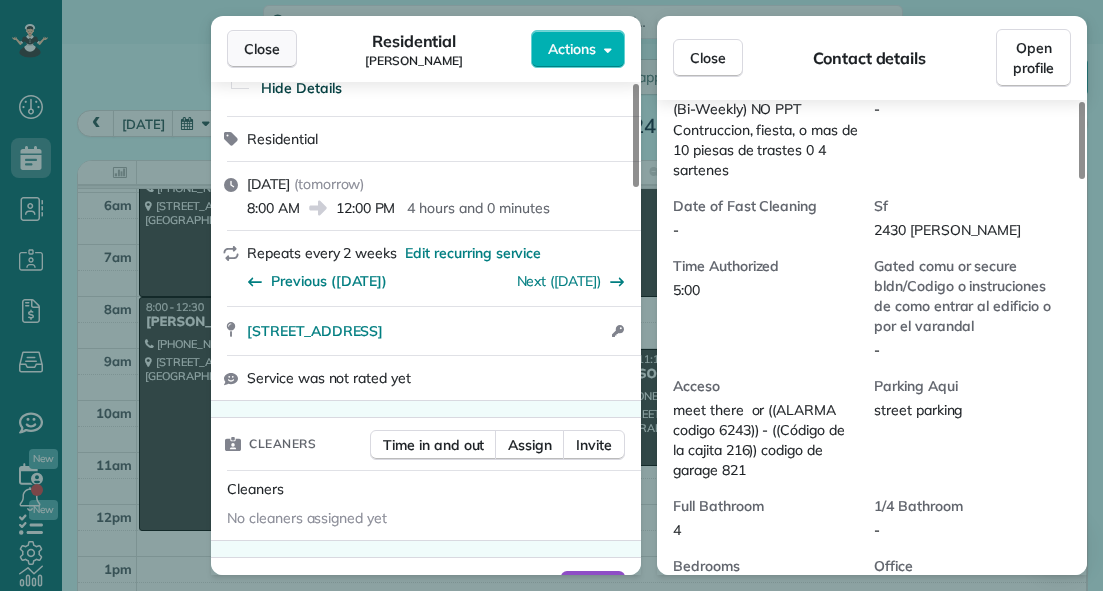 click on "Close" at bounding box center (262, 49) 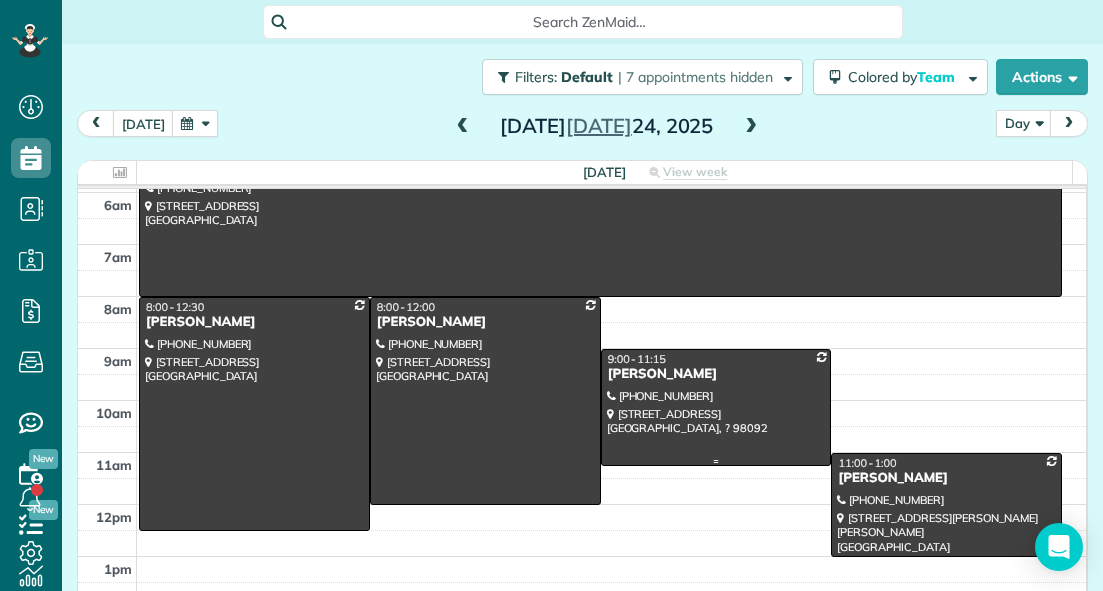 click at bounding box center (716, 407) 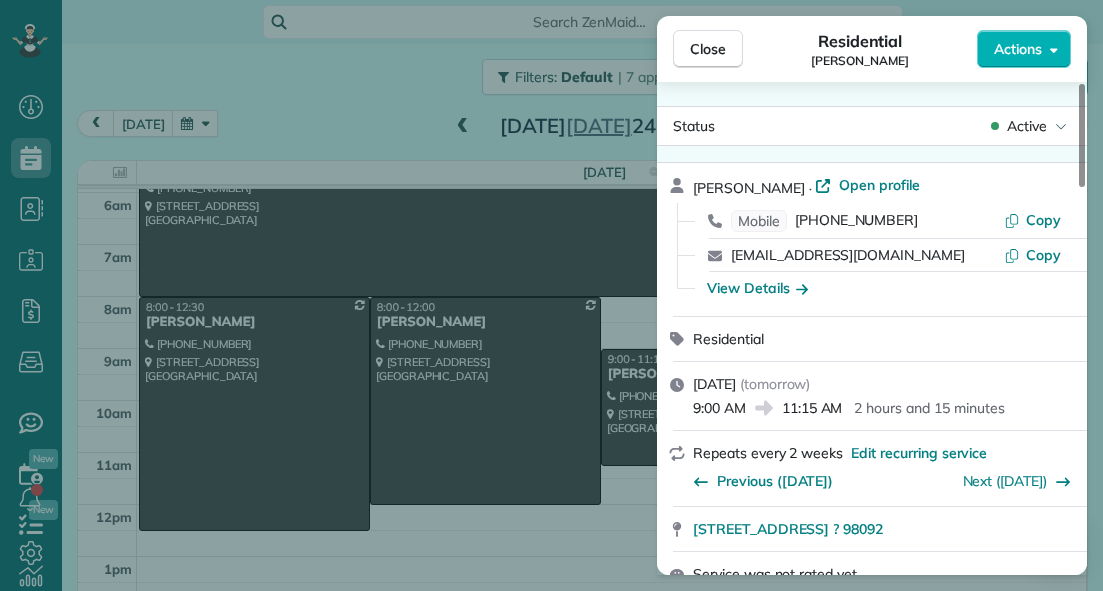 scroll, scrollTop: 100, scrollLeft: 0, axis: vertical 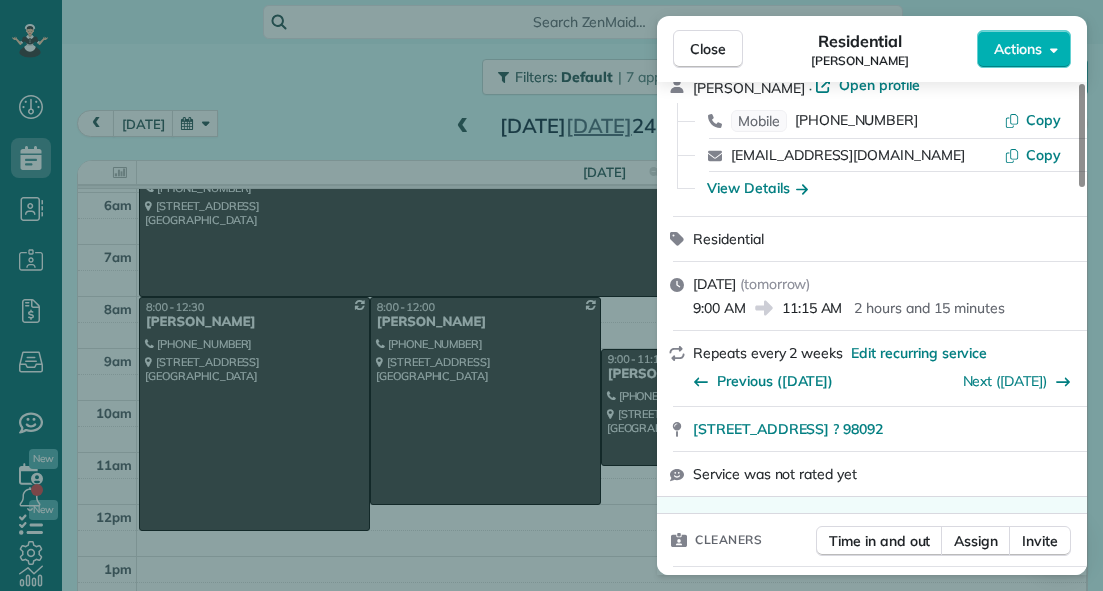 drag, startPoint x: 685, startPoint y: 435, endPoint x: 973, endPoint y: 441, distance: 288.0625 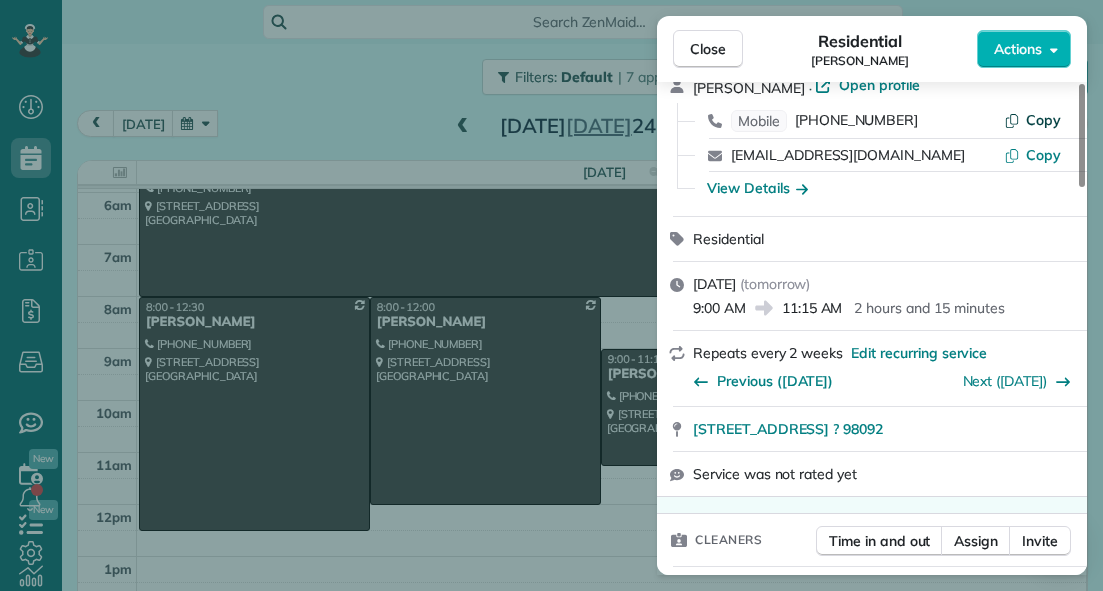 click on "Copy" at bounding box center [1043, 120] 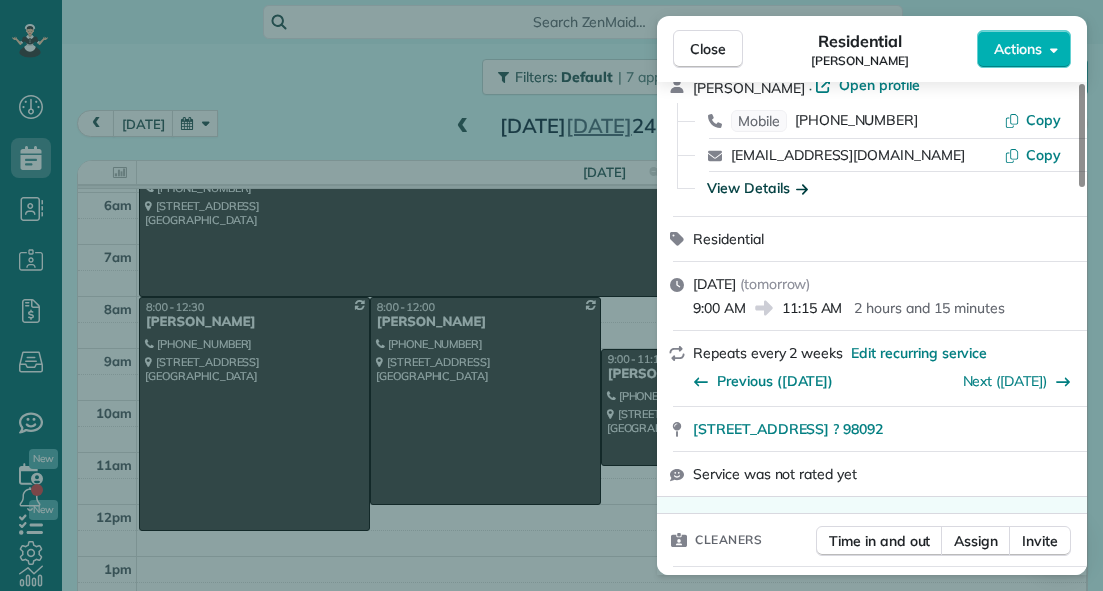click on "View Details" at bounding box center (757, 188) 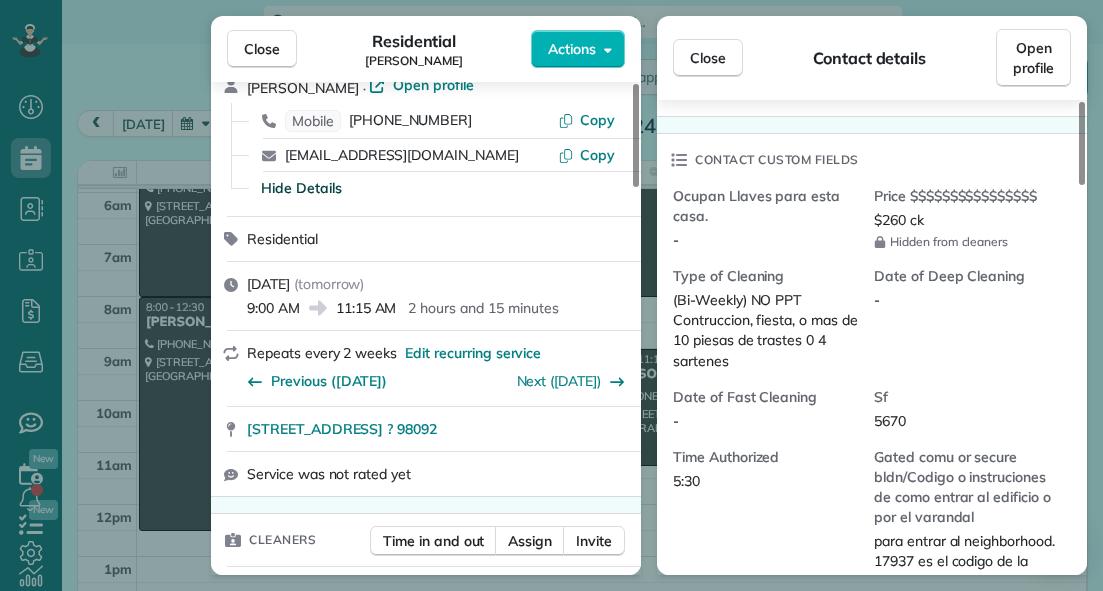 scroll, scrollTop: 500, scrollLeft: 0, axis: vertical 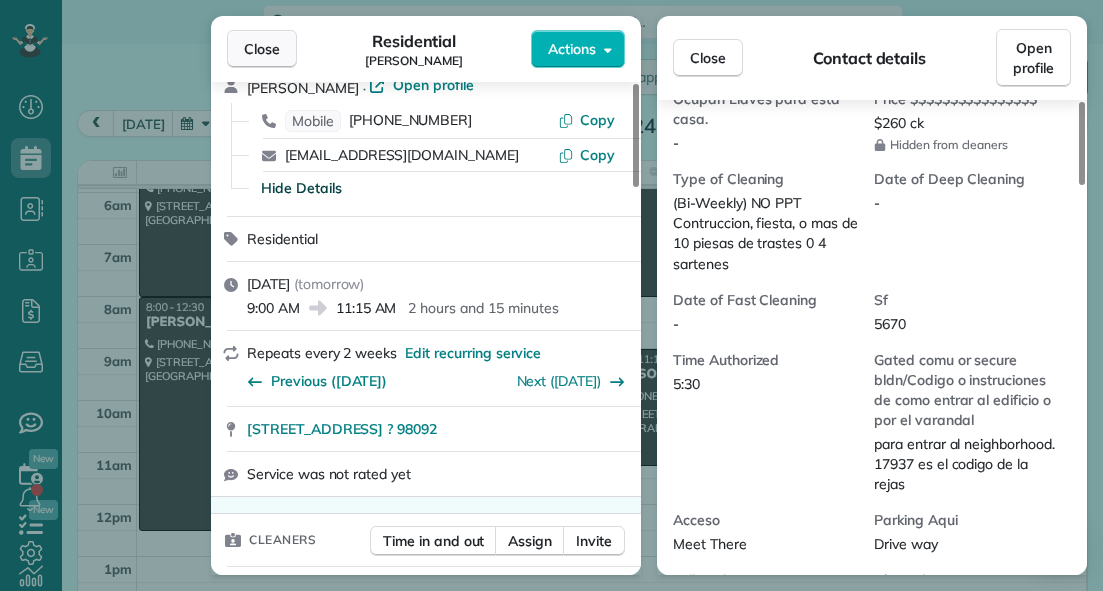 click on "Close" at bounding box center [262, 49] 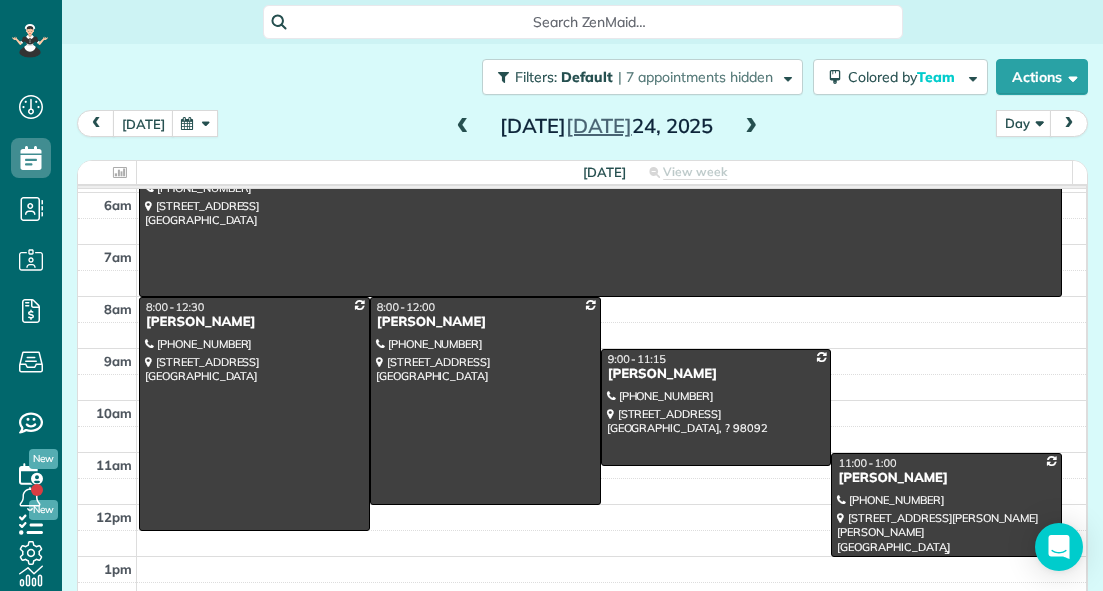 click at bounding box center [946, 505] 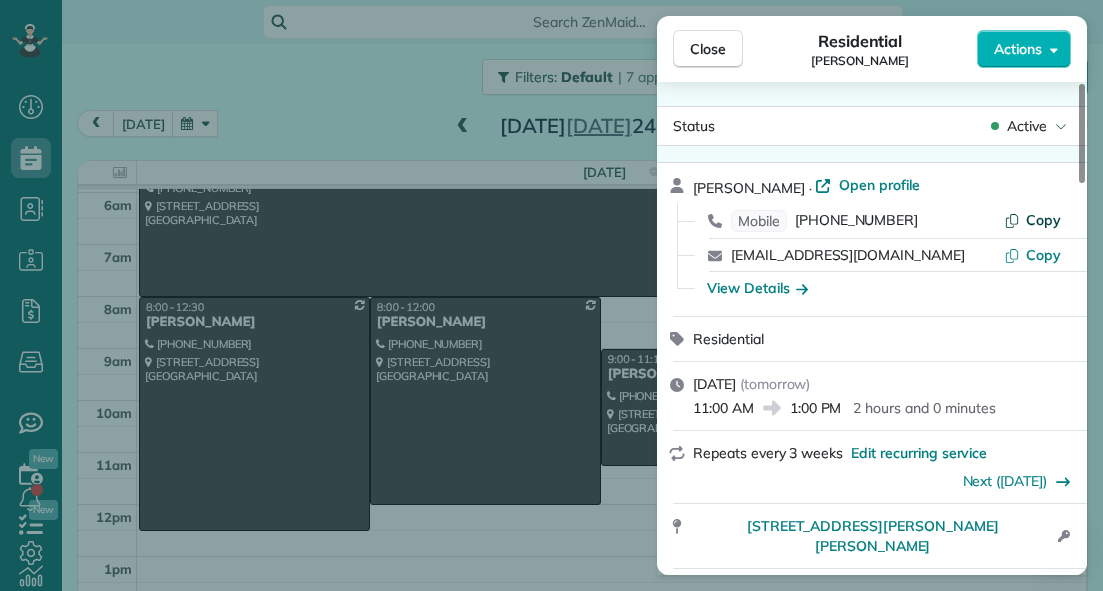 click on "Copy" at bounding box center (1043, 220) 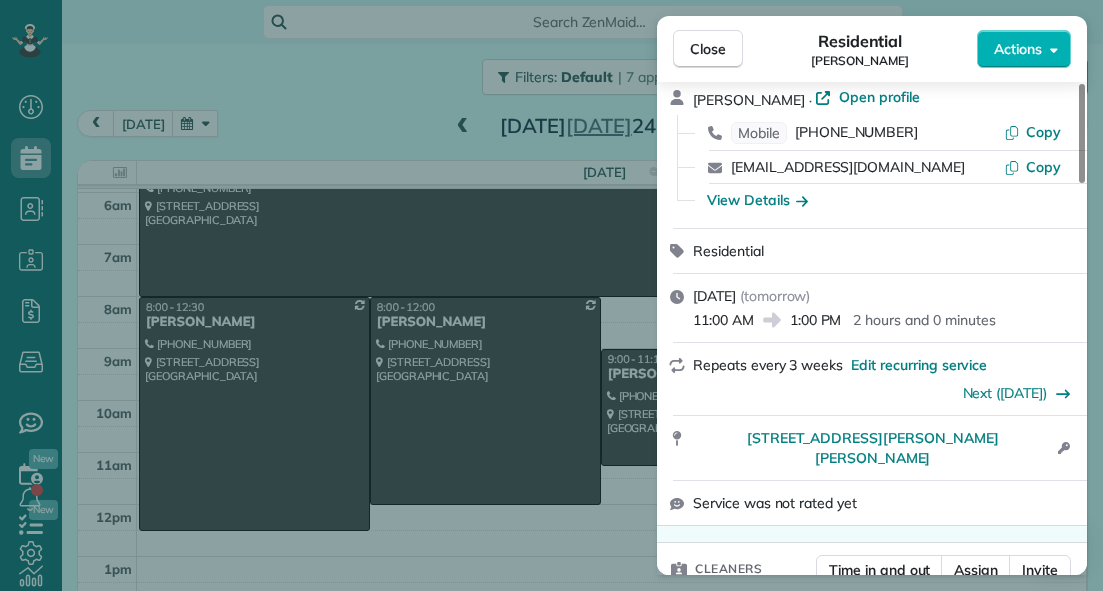 scroll, scrollTop: 113, scrollLeft: 0, axis: vertical 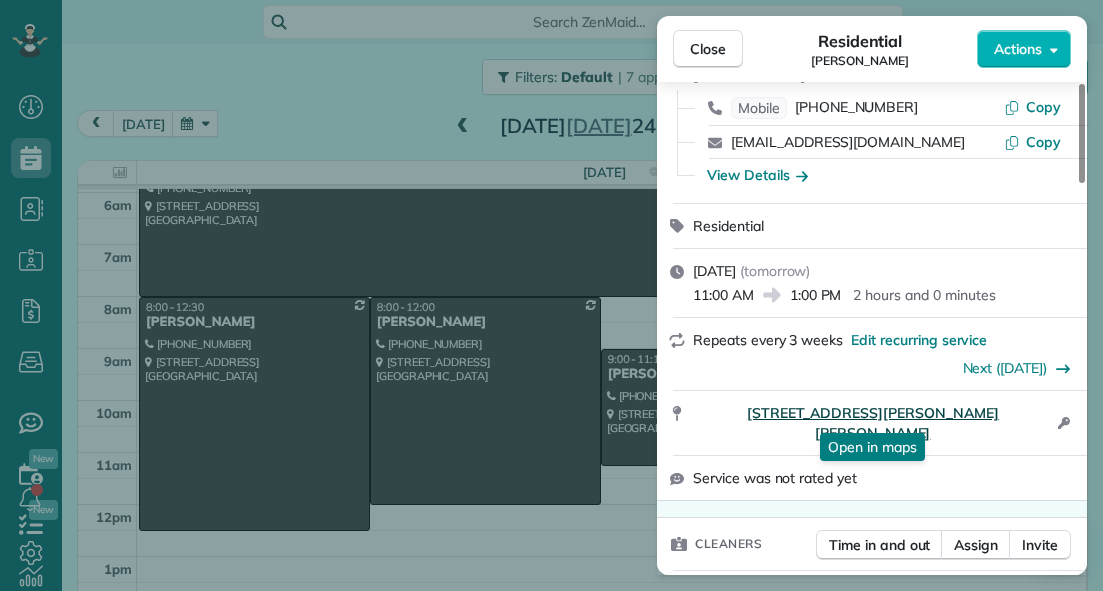 drag, startPoint x: 685, startPoint y: 532, endPoint x: 981, endPoint y: 417, distance: 317.55472 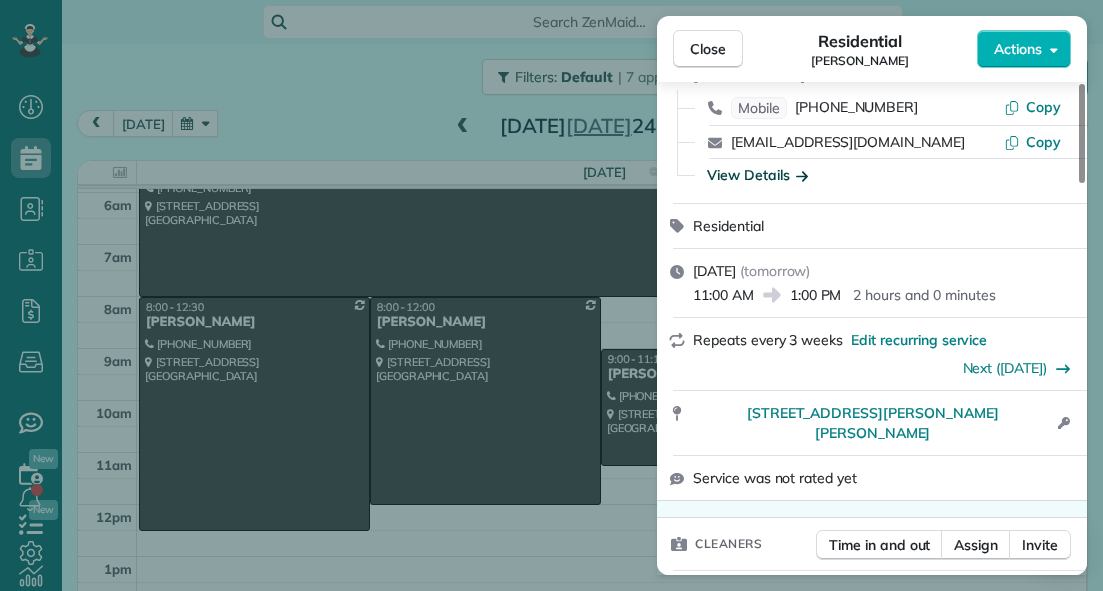 click on "View Details" at bounding box center [757, 175] 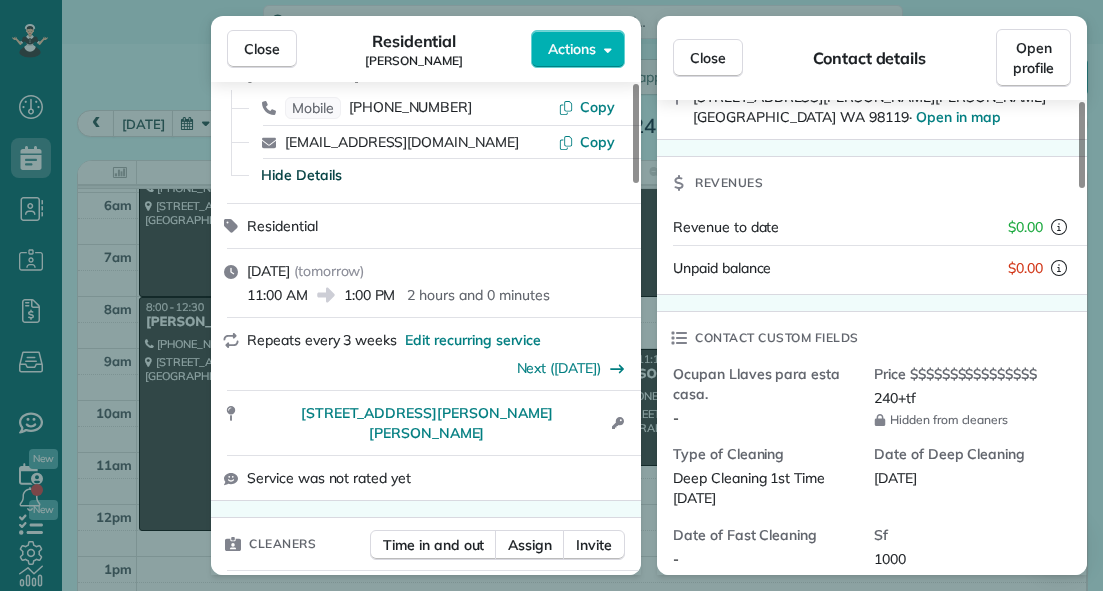 scroll, scrollTop: 300, scrollLeft: 0, axis: vertical 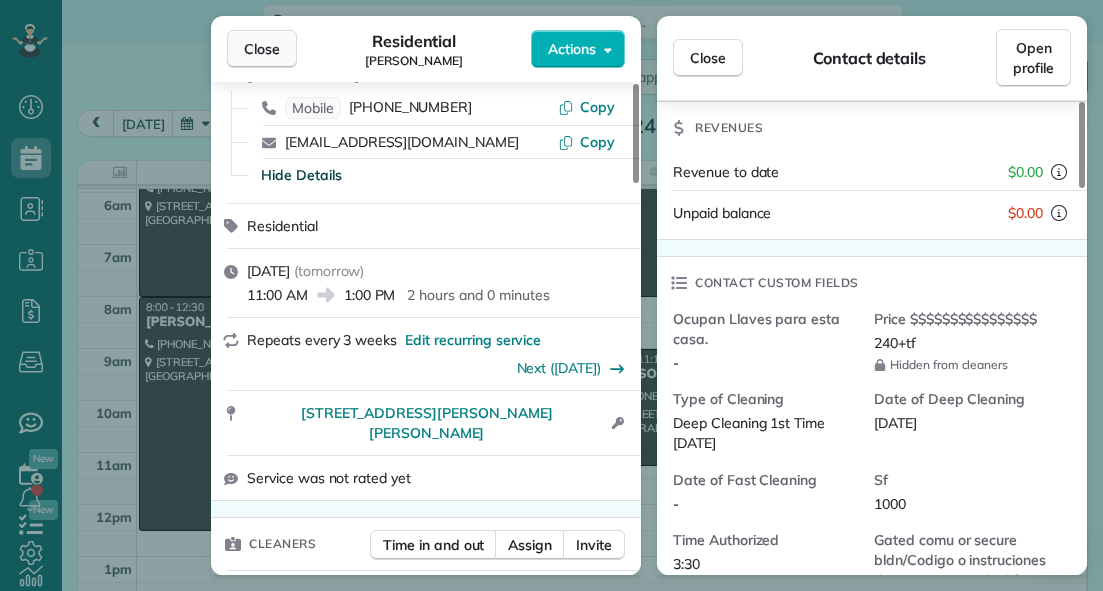 click on "Close" at bounding box center (262, 49) 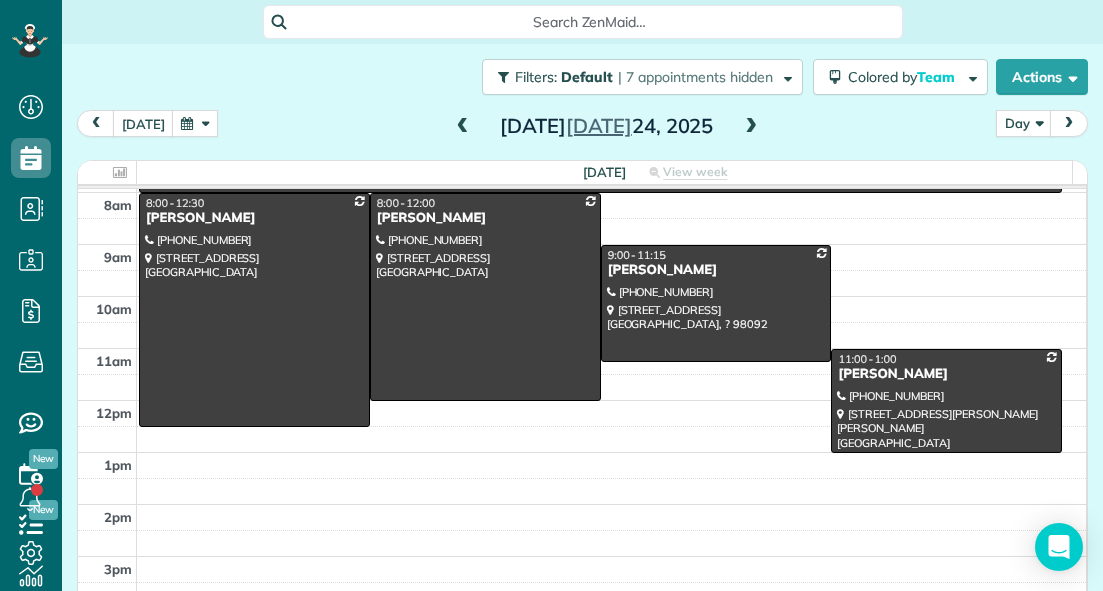 scroll, scrollTop: 0, scrollLeft: 0, axis: both 